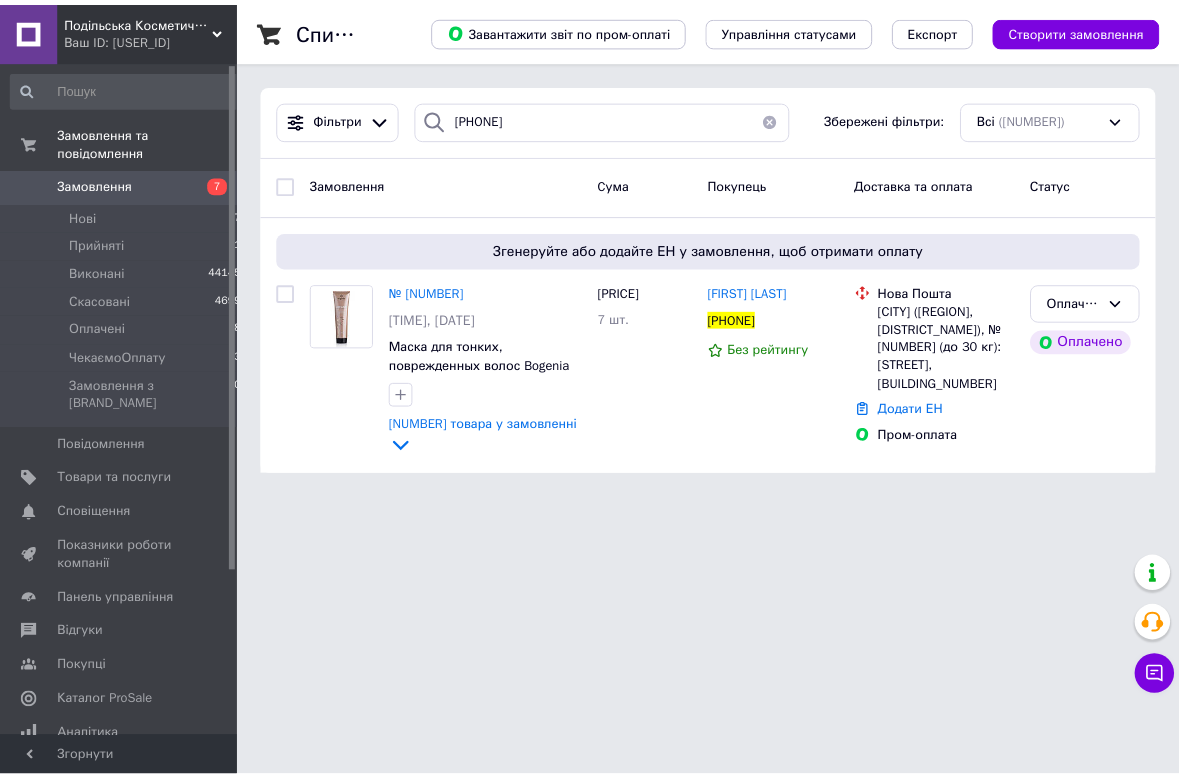 scroll, scrollTop: 0, scrollLeft: 0, axis: both 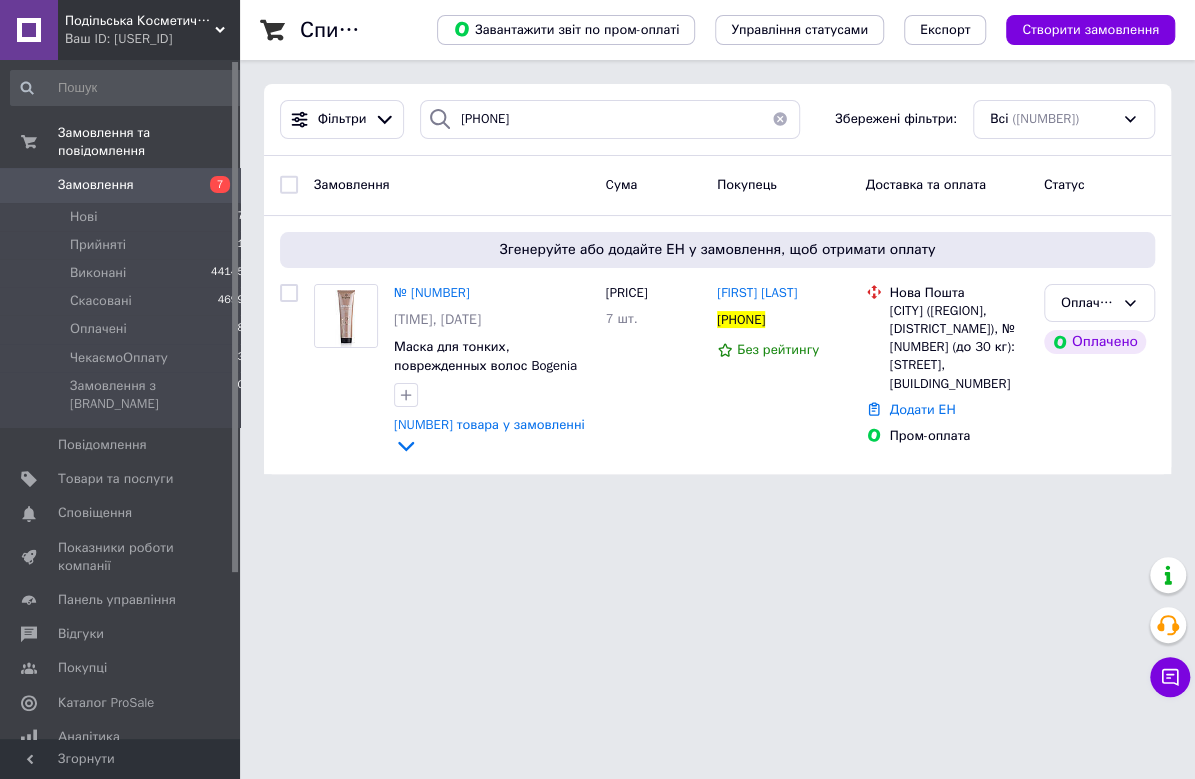 click on "Подільська Косметична Компанія Ваш ID: [NUMBER] Сайт Подільська Косметична Компанія Кабінет покупця Перевірити стан системи Сторінка на маркетплейсі Довідка Вийти Замовлення та повідомлення Замовлення 7 Нові 7 Прийняті 1 Виконані 44145 Скасовані 4699 Оплачені 8 ЧекаємоОплату 3 Замовлення з Розетки 0 Повідомлення 0 Товари та послуги Сповіщення 0 0 Показники роботи компанії Панель управління Відгуки Покупці Каталог ProSale Аналітика Інструменти веб-майстра та SEO Управління сайтом Гаманець компанії Маркет Prom топ   Всі" at bounding box center [597, 249] 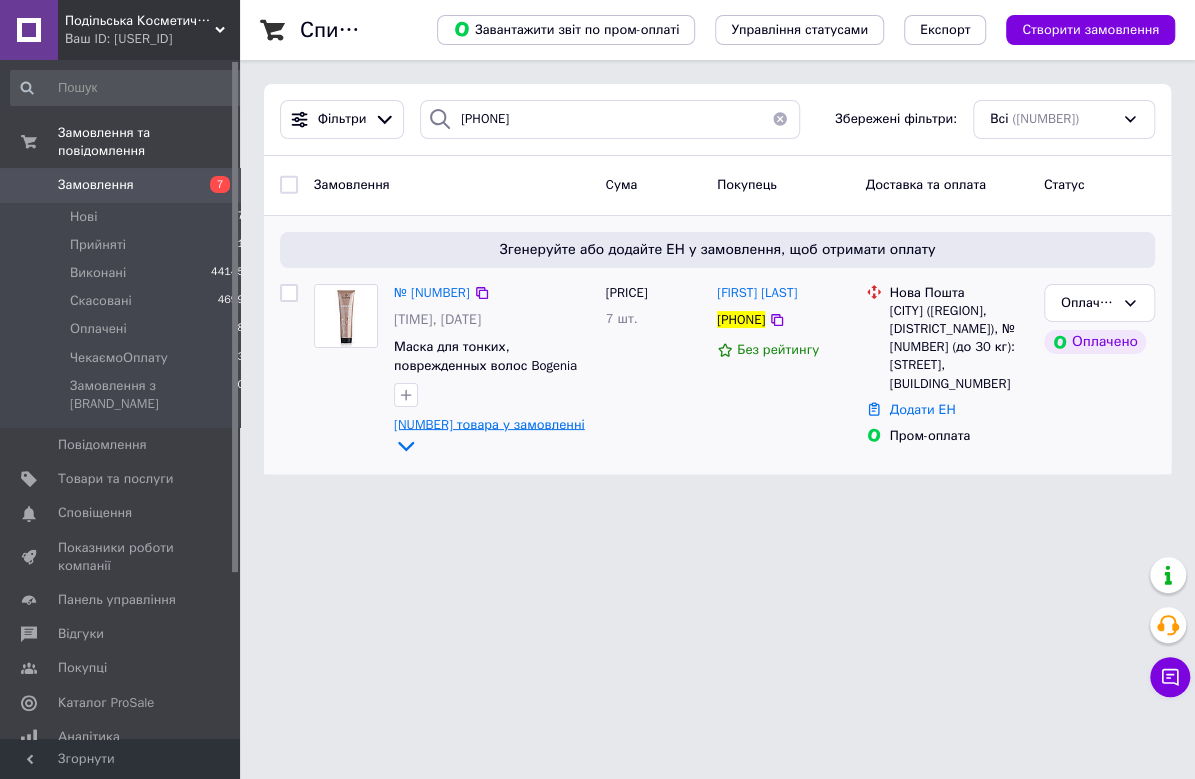 click on "[NUMBER] товара у замовленні" at bounding box center (489, 424) 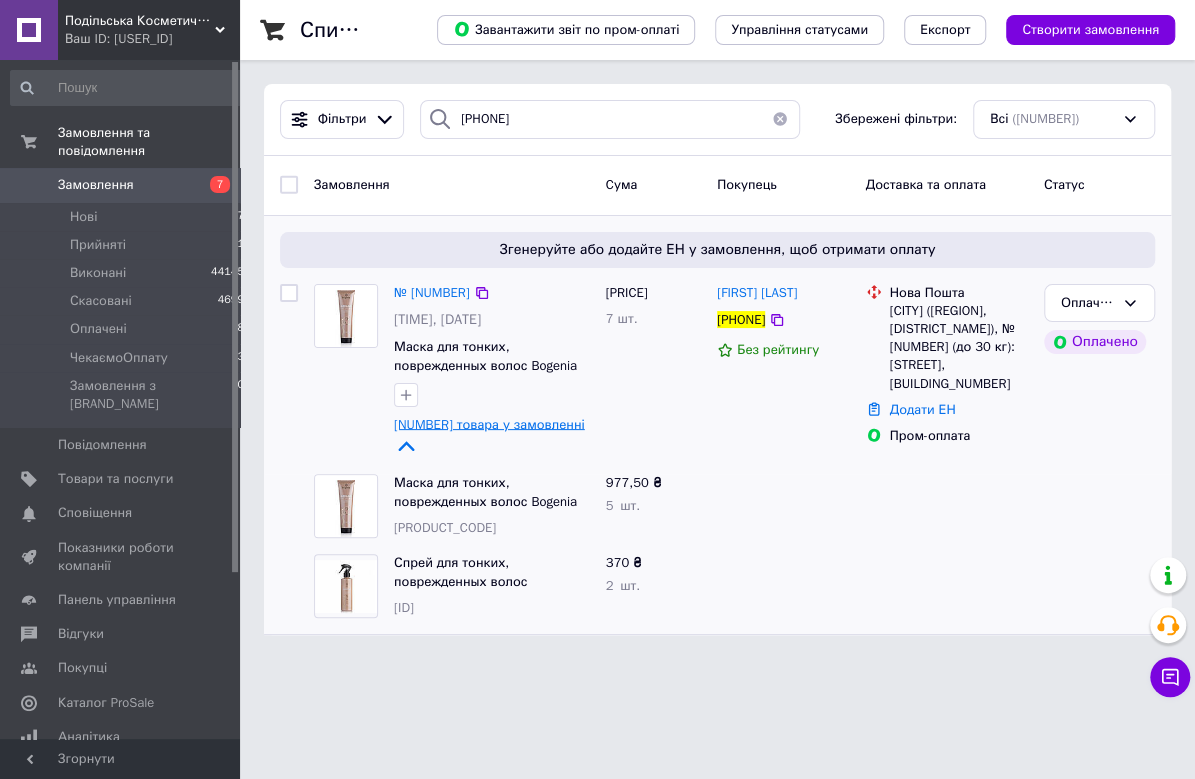 click on "[NUMBER] товара у замовленні" at bounding box center [489, 424] 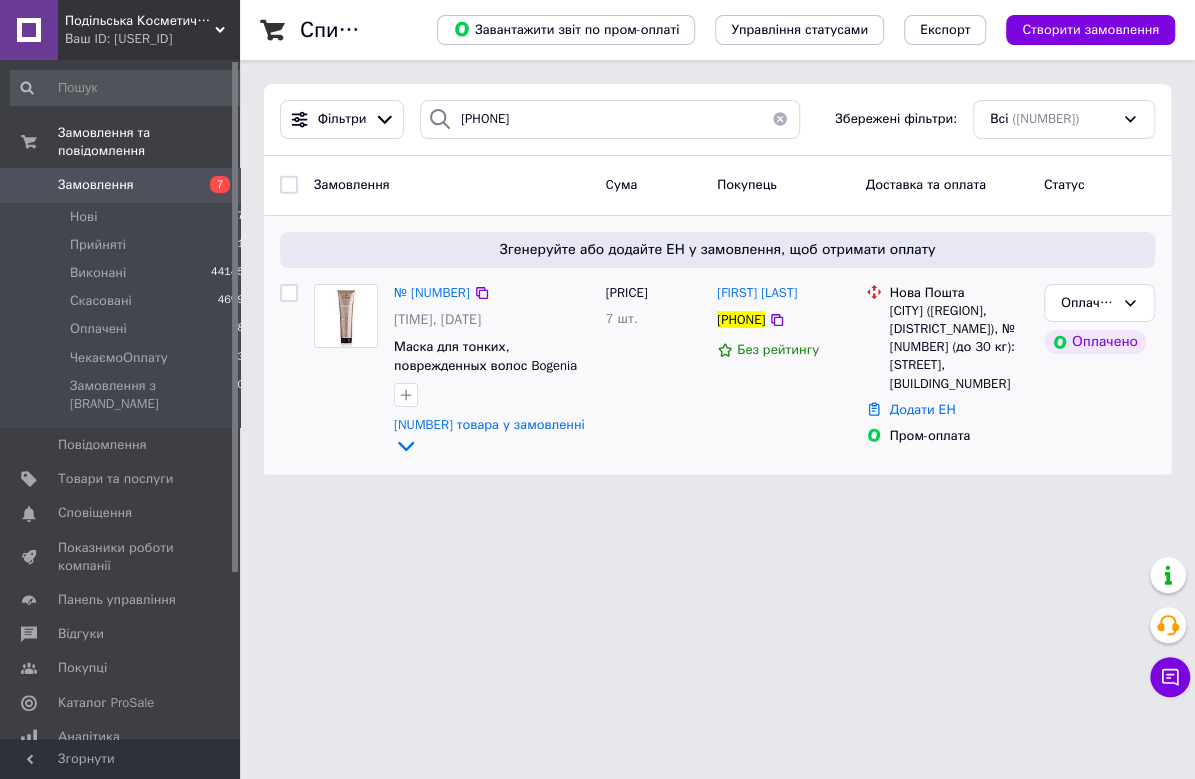 click on "Подільська Косметична Компанія Ваш ID: [NUMBER] Сайт Подільська Косметична Компанія Кабінет покупця Перевірити стан системи Сторінка на маркетплейсі Довідка Вийти Замовлення та повідомлення Замовлення 7 Нові 7 Прийняті 1 Виконані 44145 Скасовані 4699 Оплачені 8 ЧекаємоОплату 3 Замовлення з Розетки 0 Повідомлення 0 Товари та послуги Сповіщення 0 0 Показники роботи компанії Панель управління Відгуки Покупці Каталог ProSale Аналітика Інструменти веб-майстра та SEO Управління сайтом Гаманець компанії Маркет Prom топ   Всі" at bounding box center (597, 249) 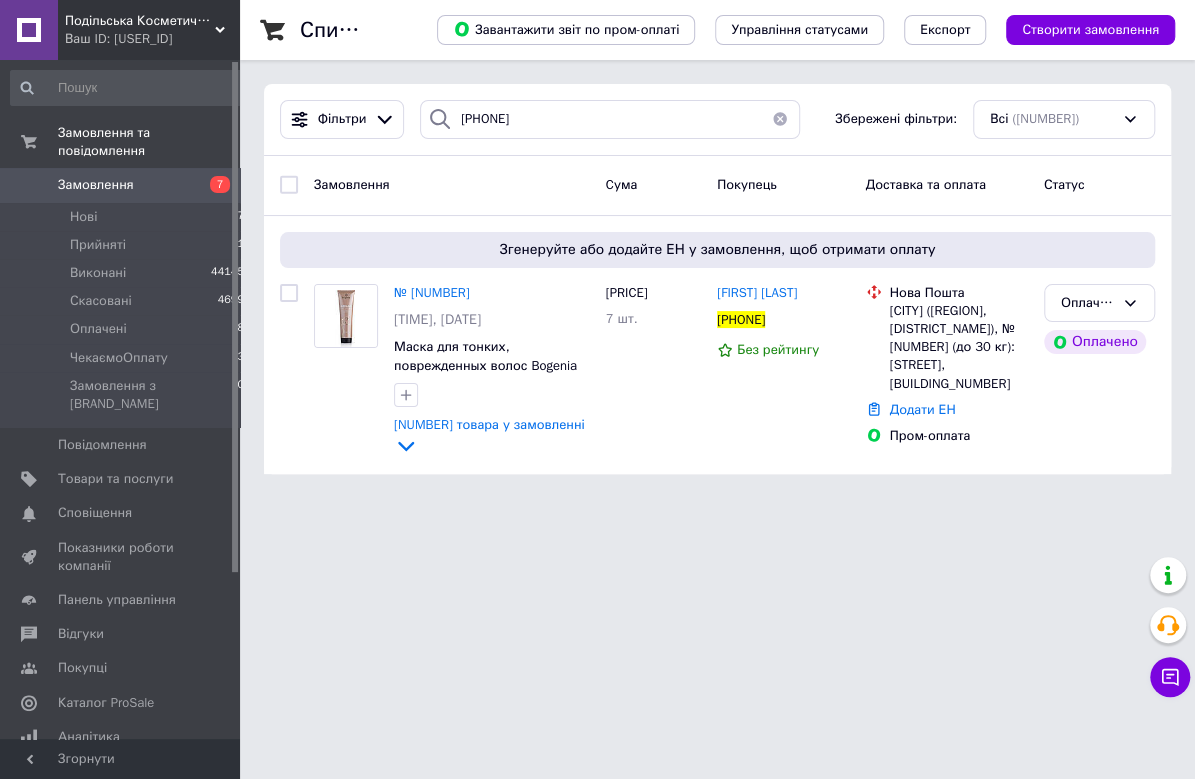click at bounding box center (780, 119) 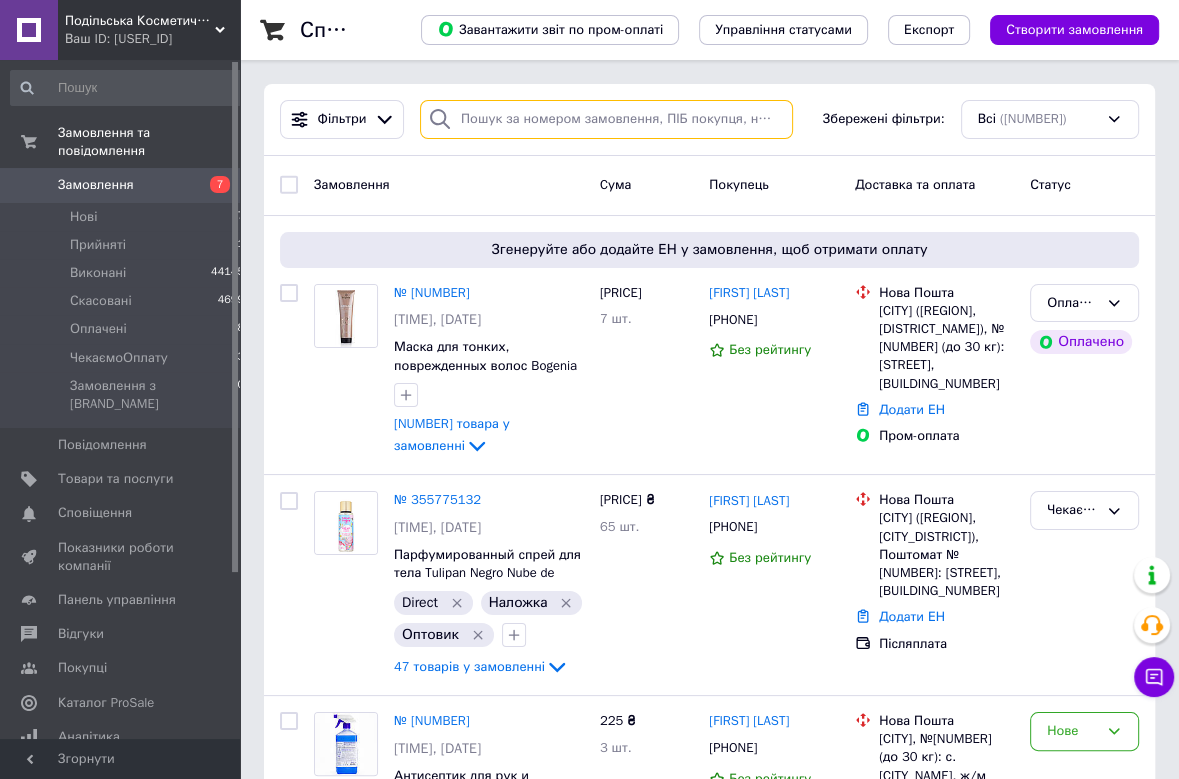 paste on "[PHONE]" 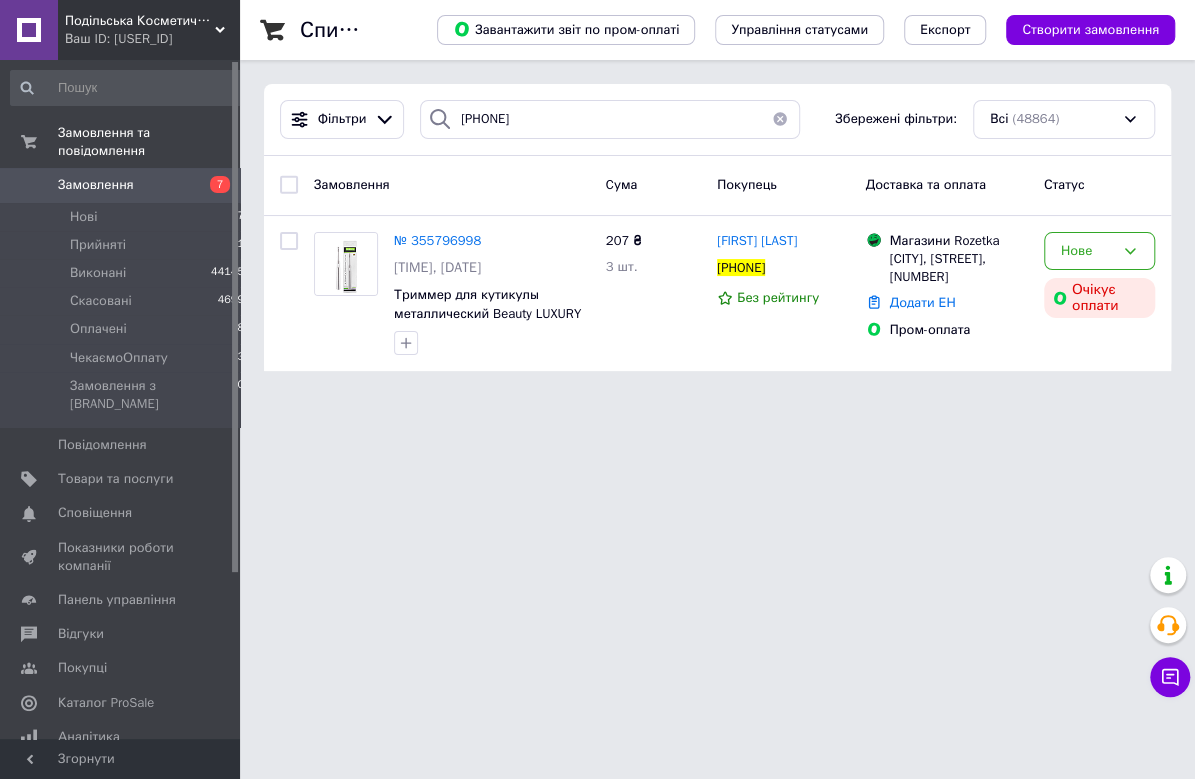 click on "Подільська Косметична Компанія Ваш ID: [NUMBER] Сайт Подільська Косметична Компанія Кабінет покупця Перевірити стан системи Сторінка на маркетплейсі Довідка Вийти Замовлення та повідомлення Замовлення 7 Нові 7 Прийняті 1 Виконані 44145 Скасовані 4699 Оплачені 8 ЧекаємоОплату 3 Замовлення з Розетки 0 Повідомлення 0 Товари та послуги Сповіщення 0 0 Показники роботи компанії Панель управління Відгуки Покупці Каталог ProSale Аналітика Інструменти веб-майстра та SEO Управління сайтом Гаманець компанії Маркет Prom топ   Всі" at bounding box center [597, 197] 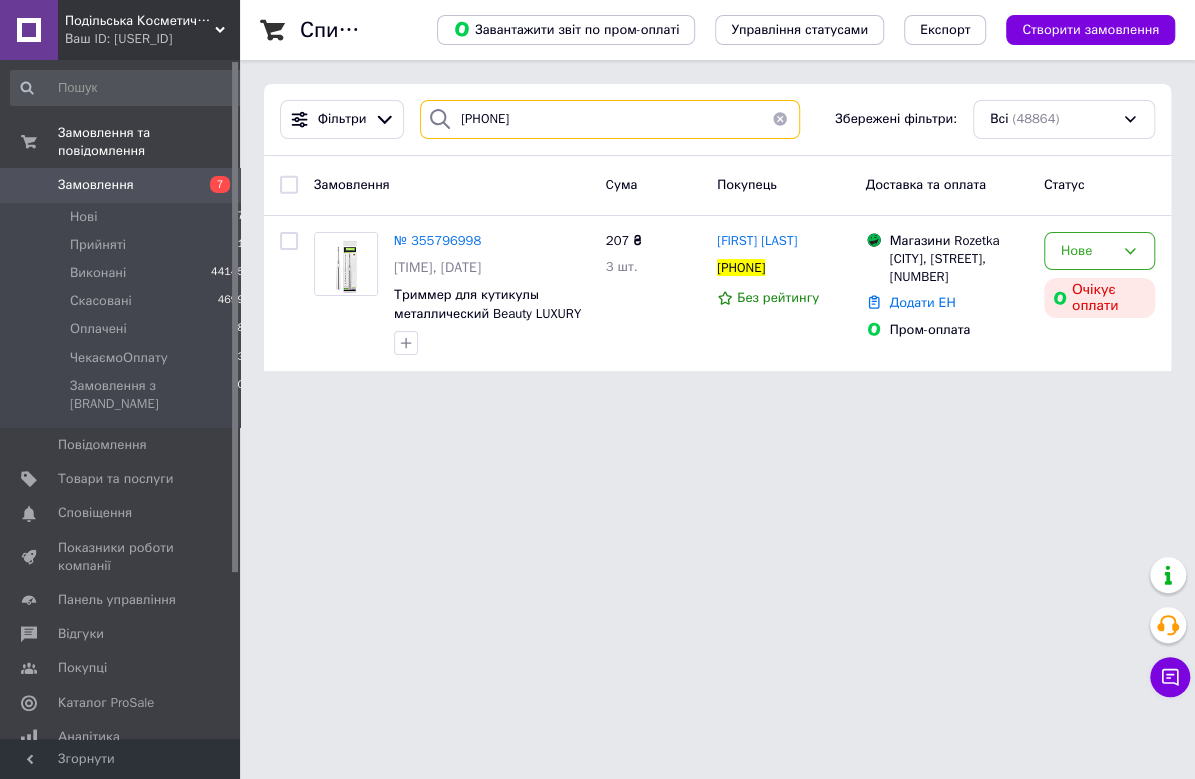 paste on "[NUMBER]" 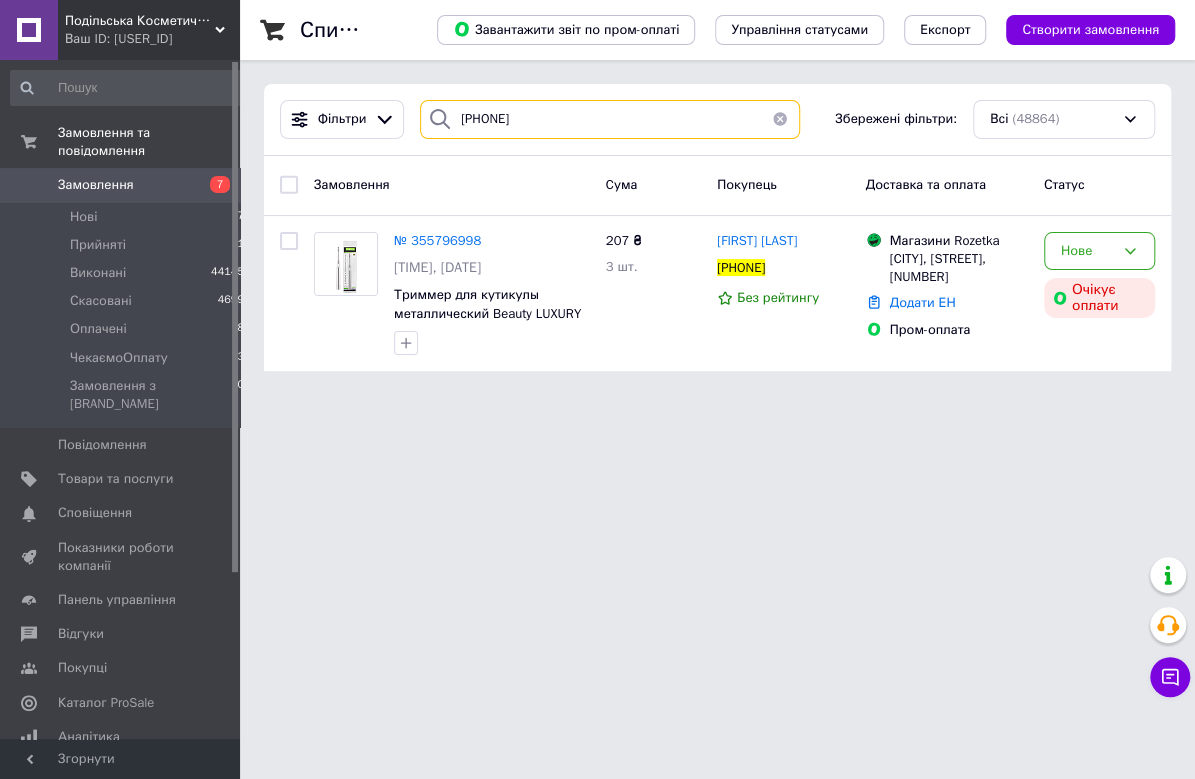 drag, startPoint x: 578, startPoint y: 128, endPoint x: 256, endPoint y: 127, distance: 322.00156 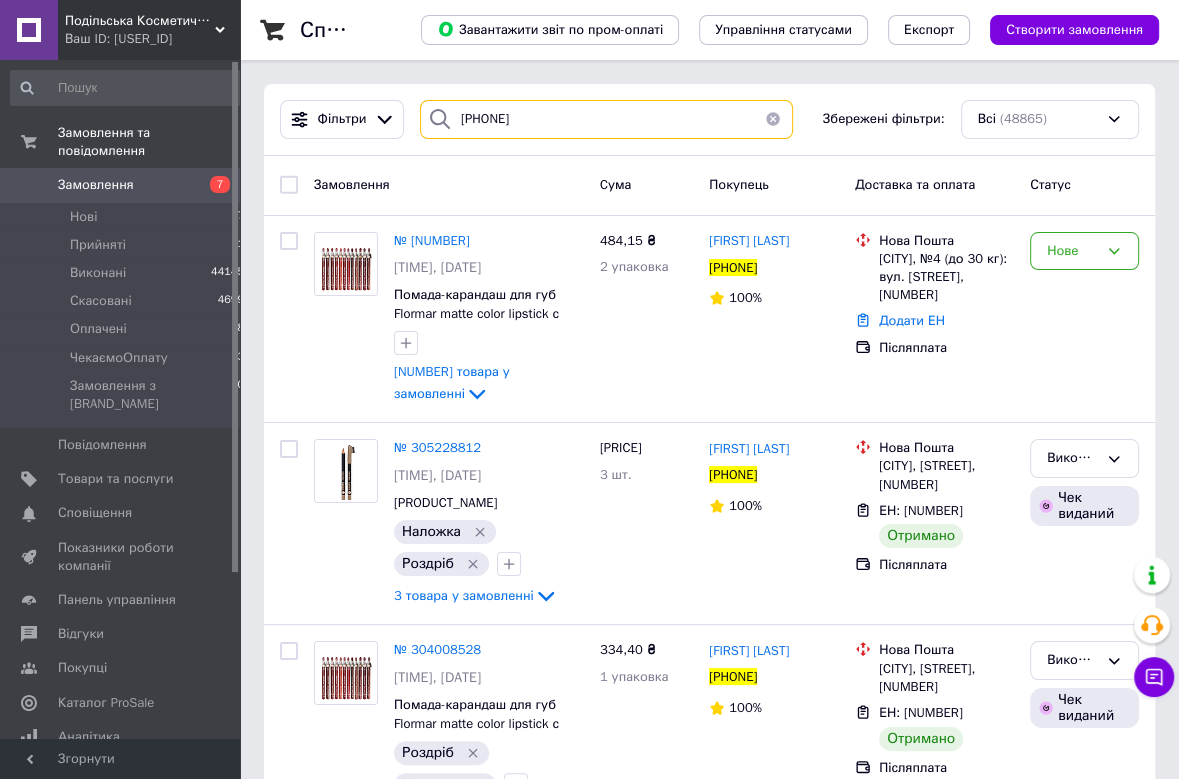 type on "[PHONE]" 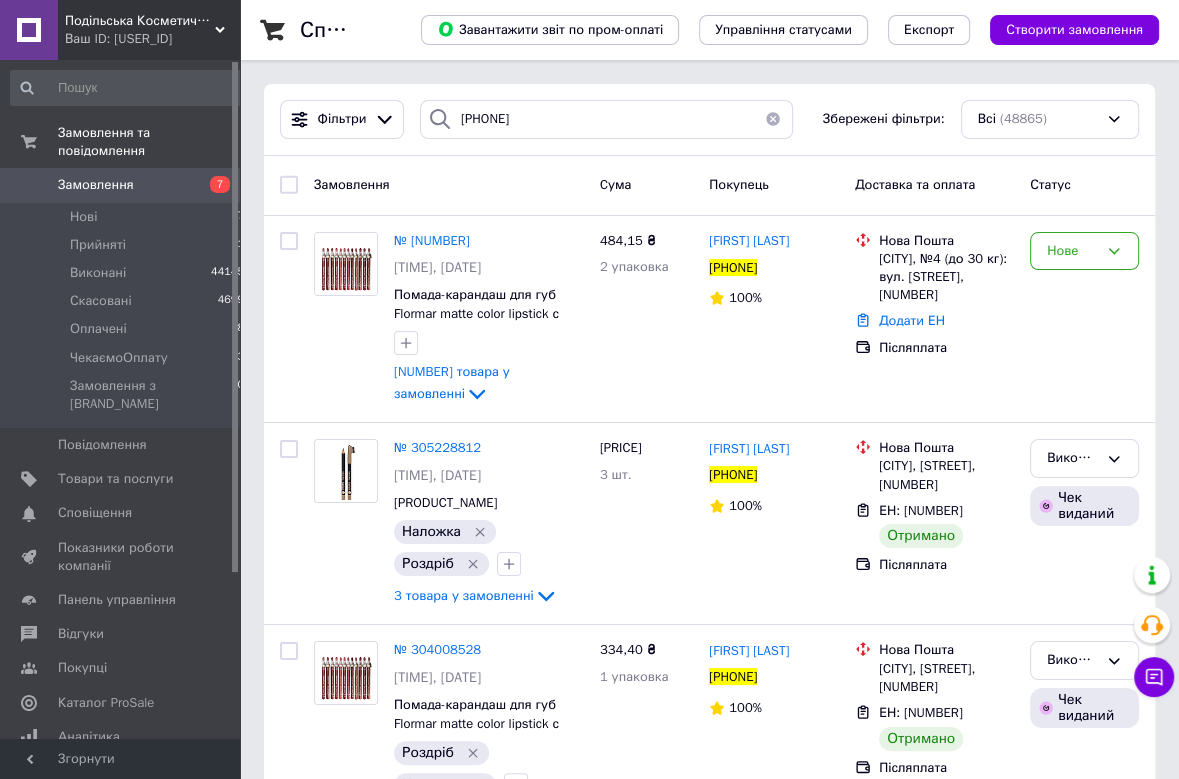 click at bounding box center (289, 185) 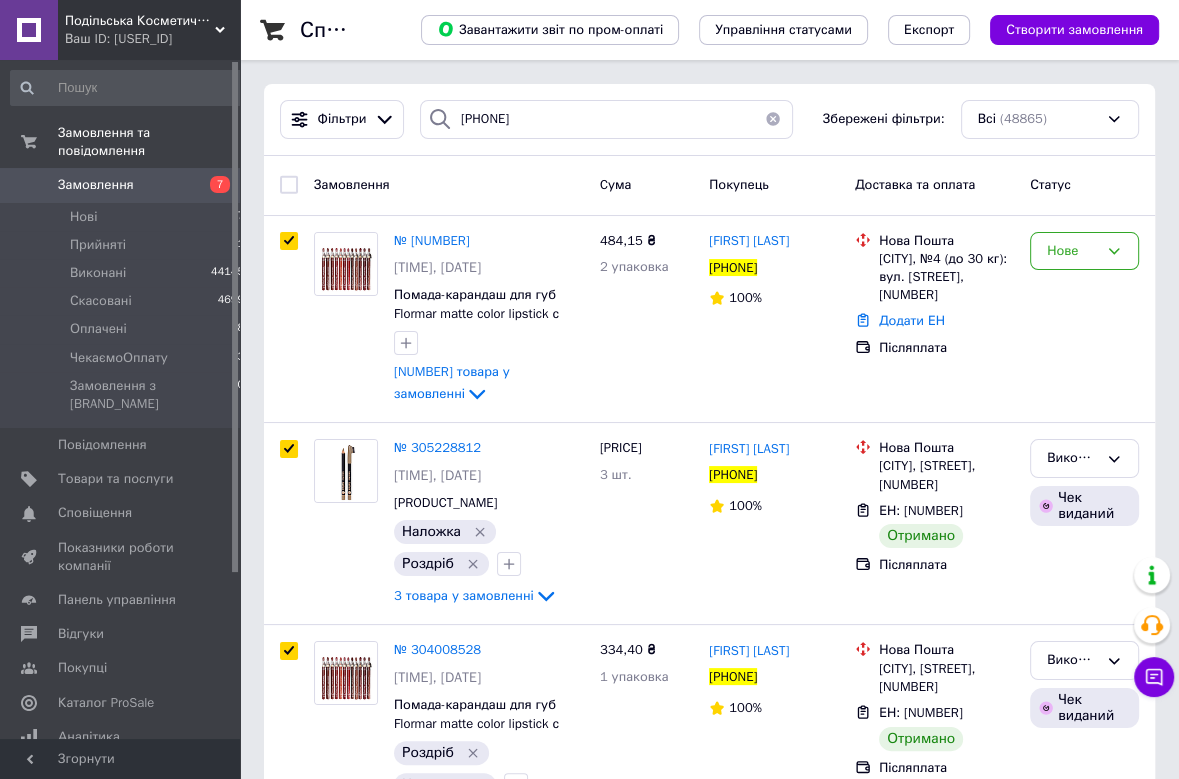 checkbox on "true" 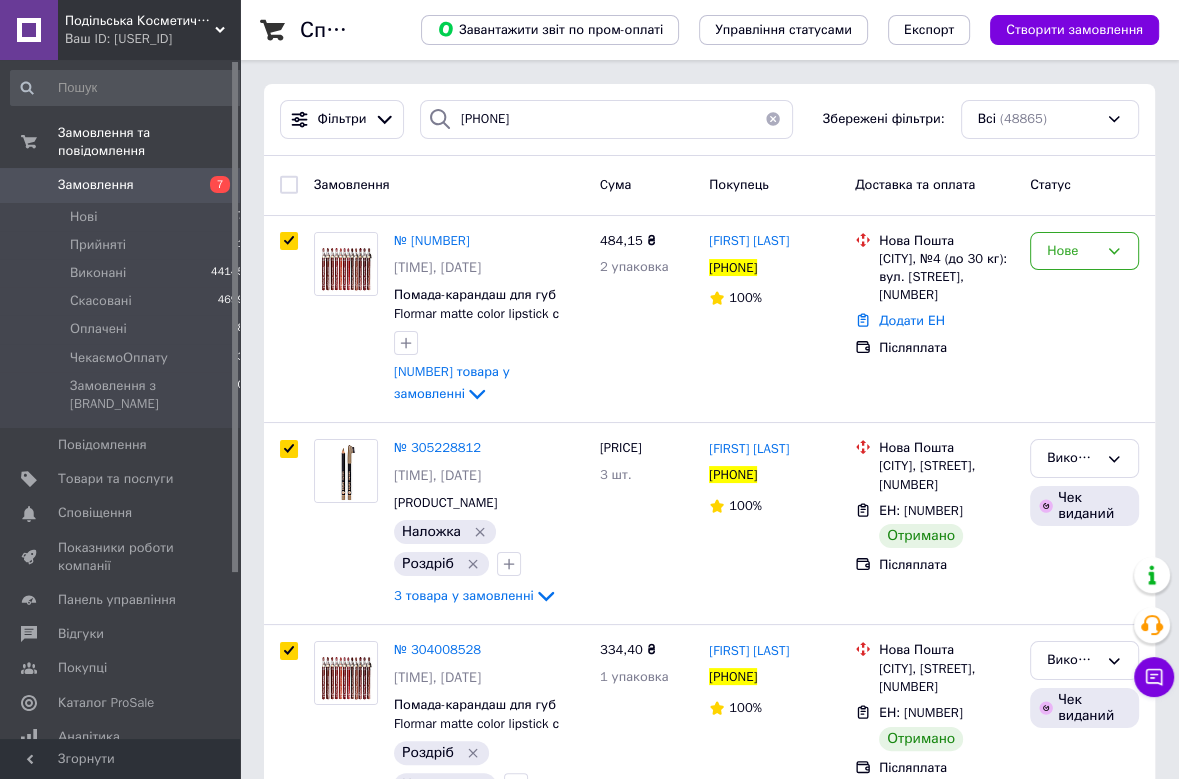 checkbox on "true" 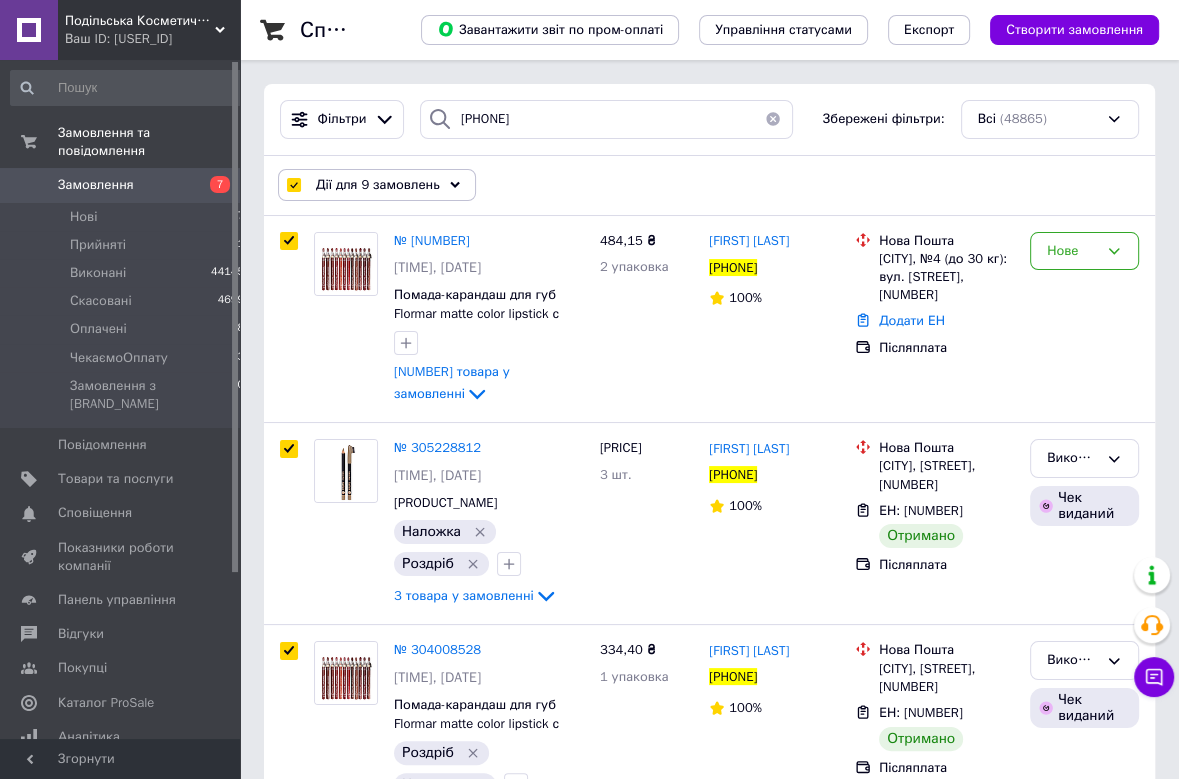 click at bounding box center (293, 185) 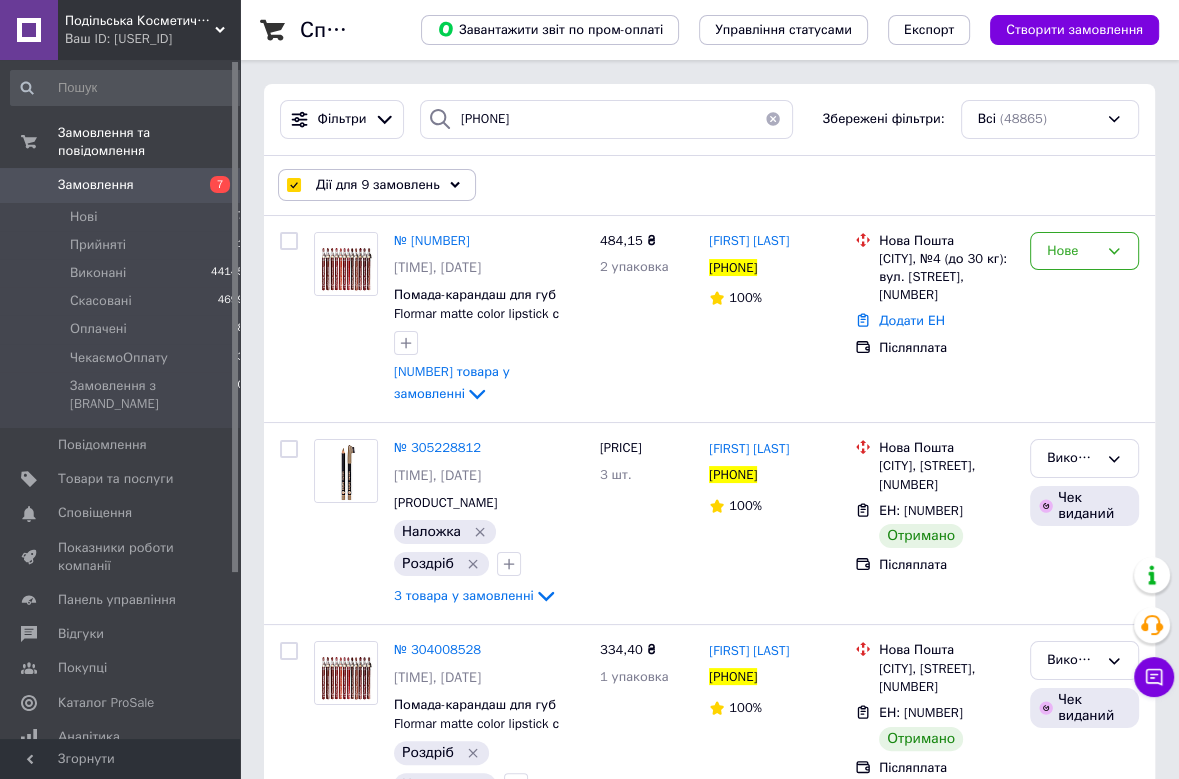 checkbox on "false" 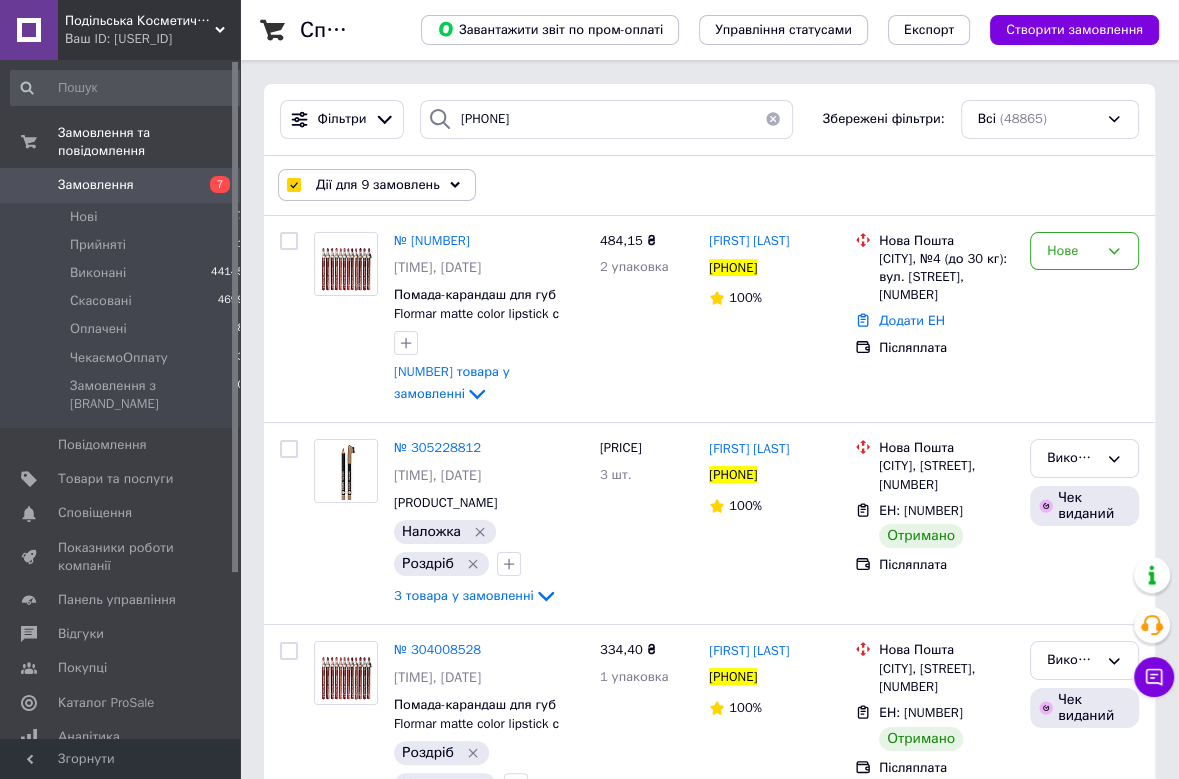 checkbox on "false" 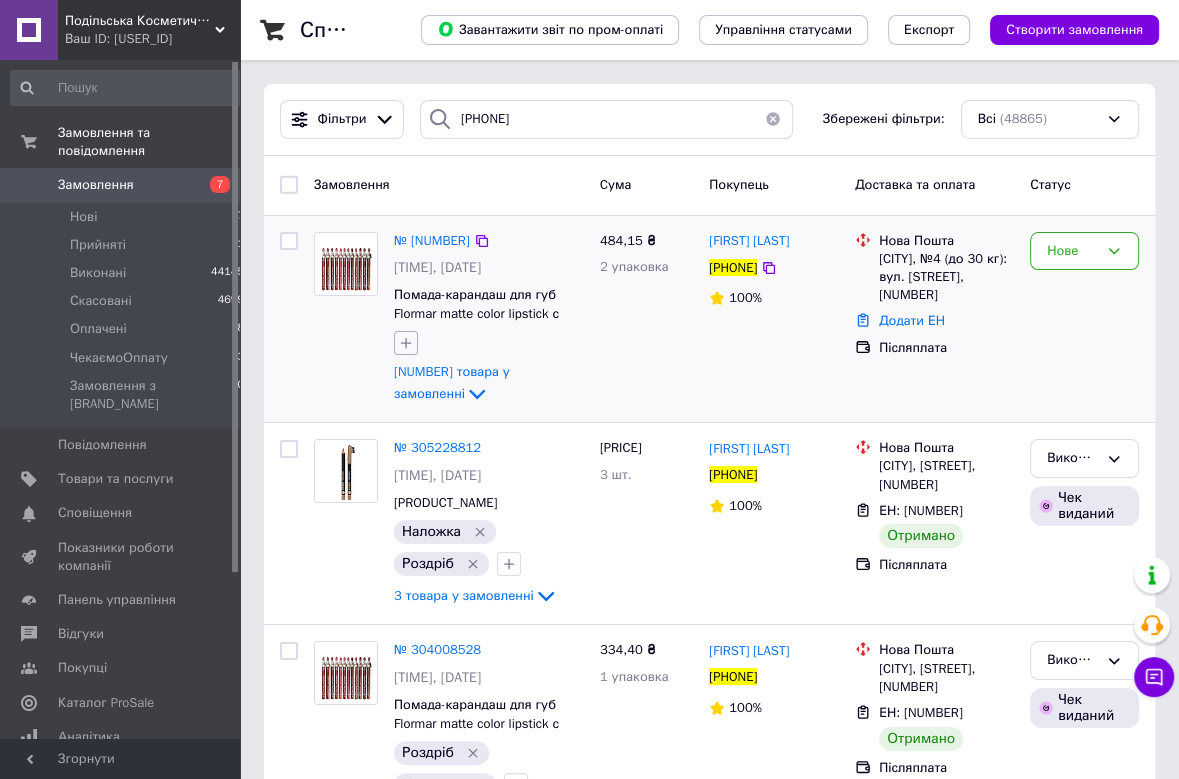 click 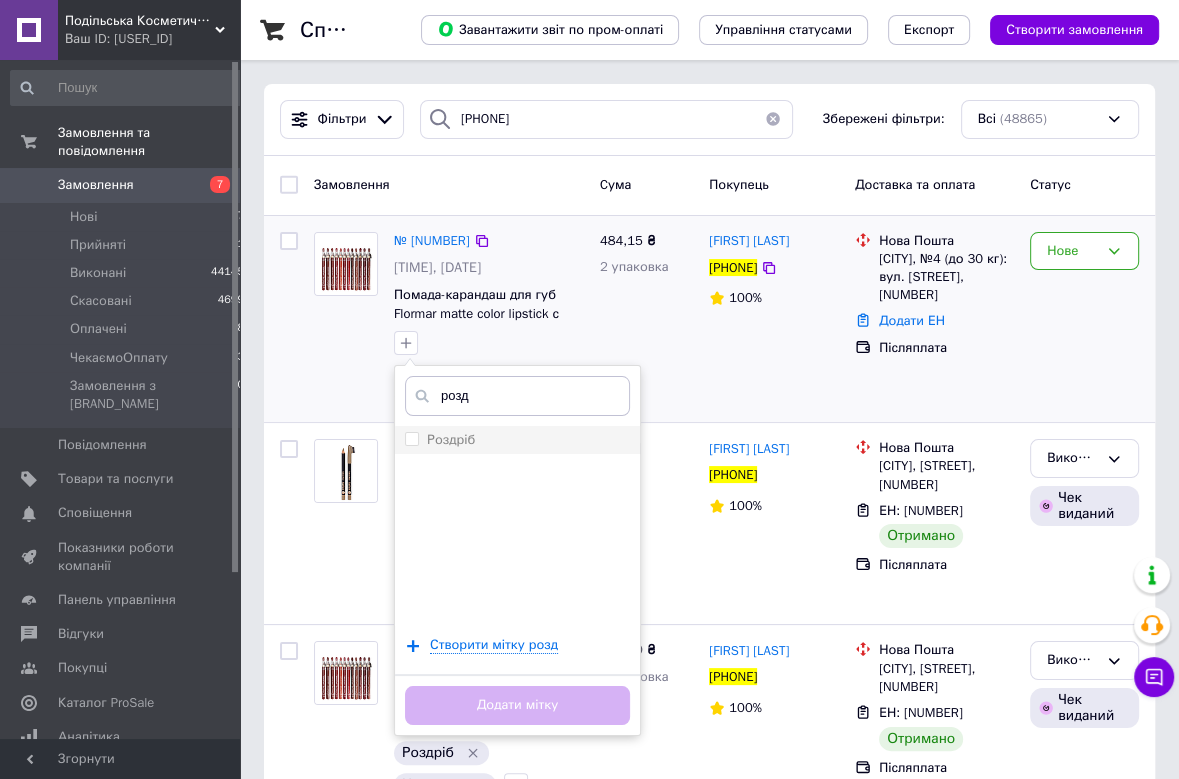 type on "розд" 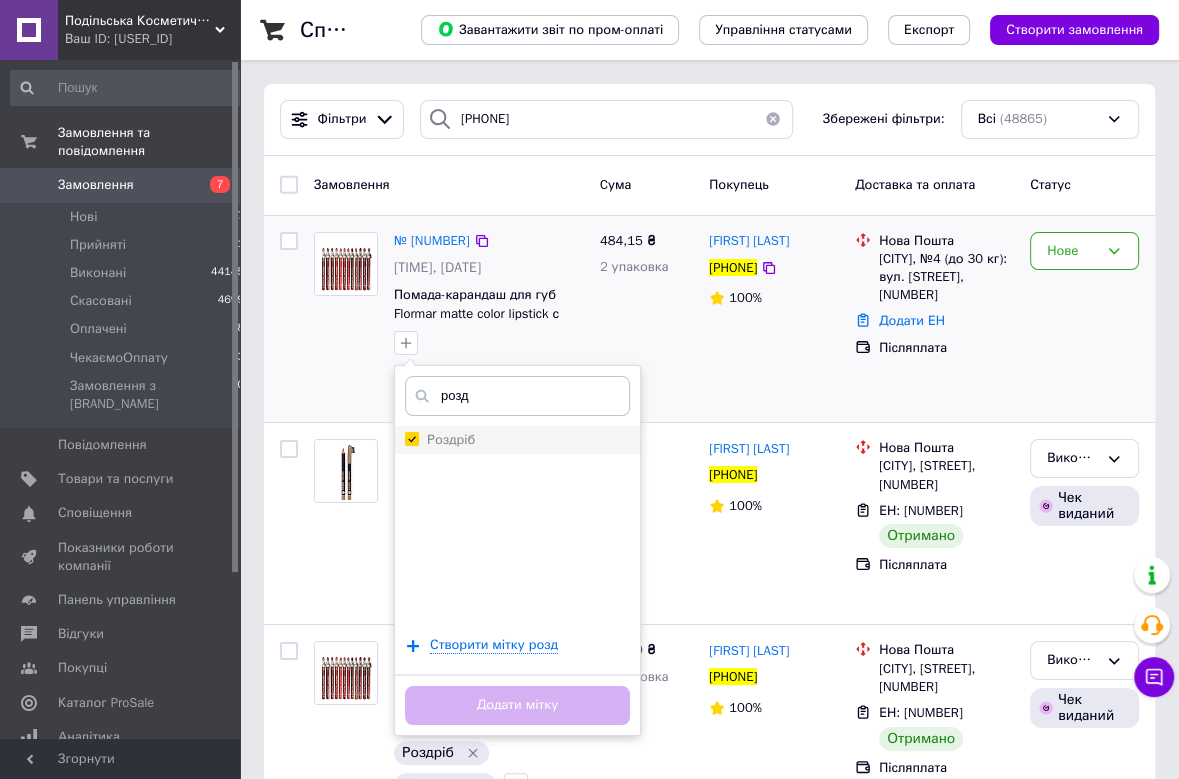 checkbox on "true" 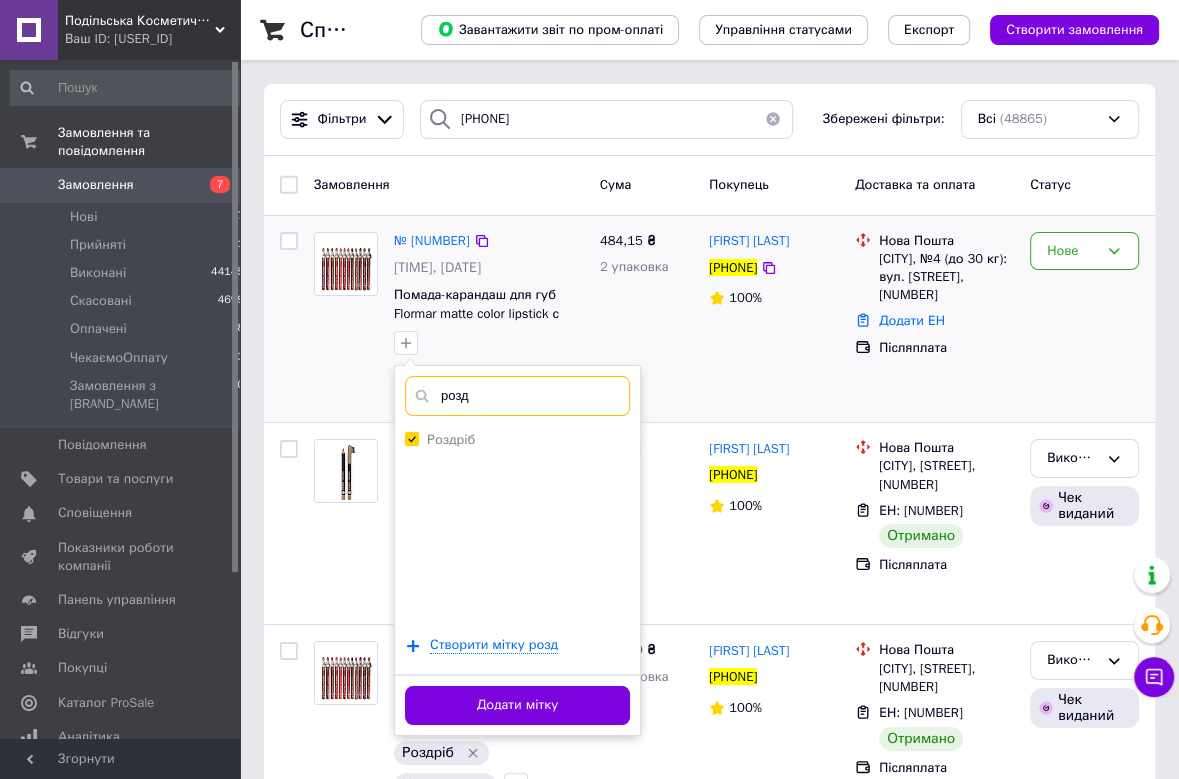 drag, startPoint x: 492, startPoint y: 385, endPoint x: 400, endPoint y: 389, distance: 92.086914 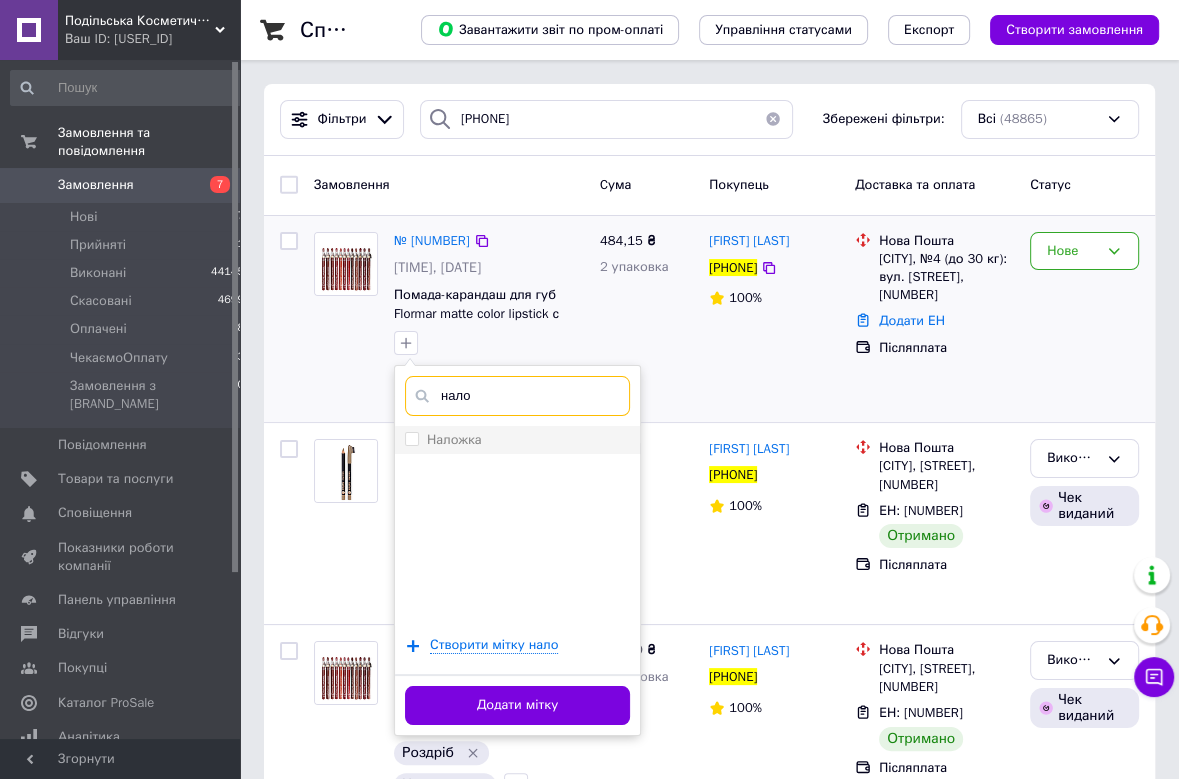 type on "нало" 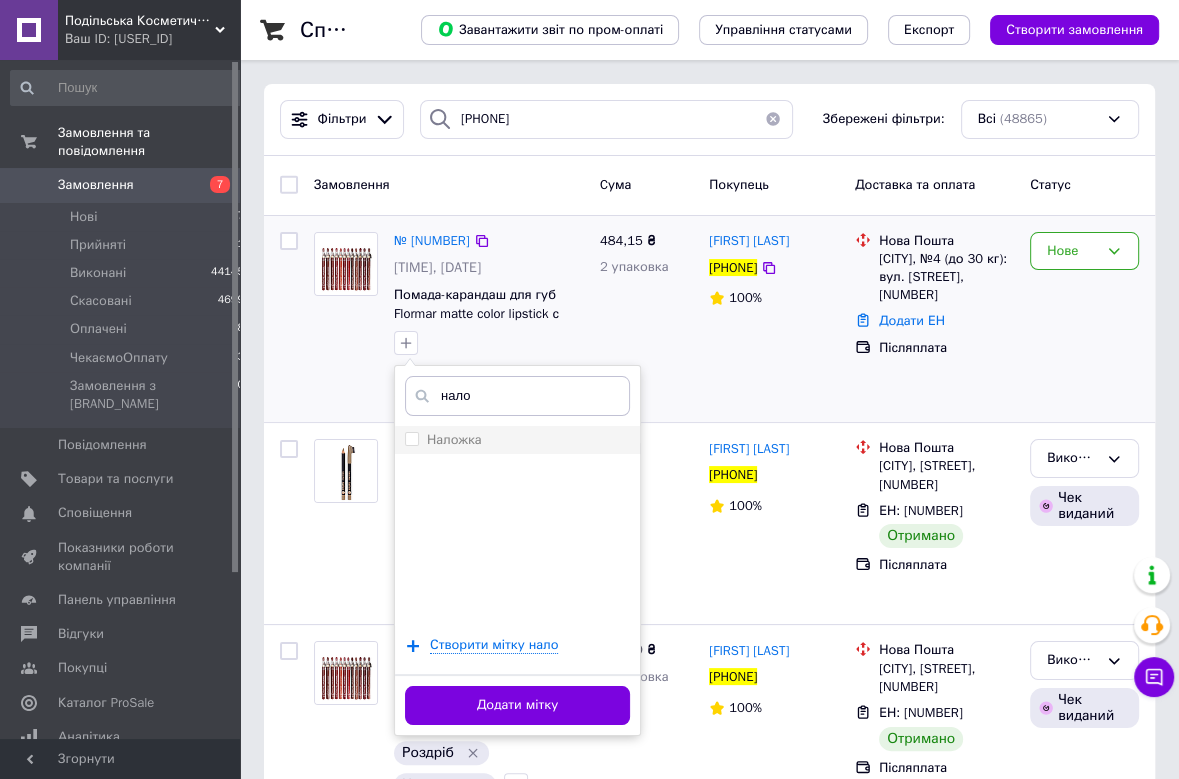click on "Наложка" at bounding box center (517, 440) 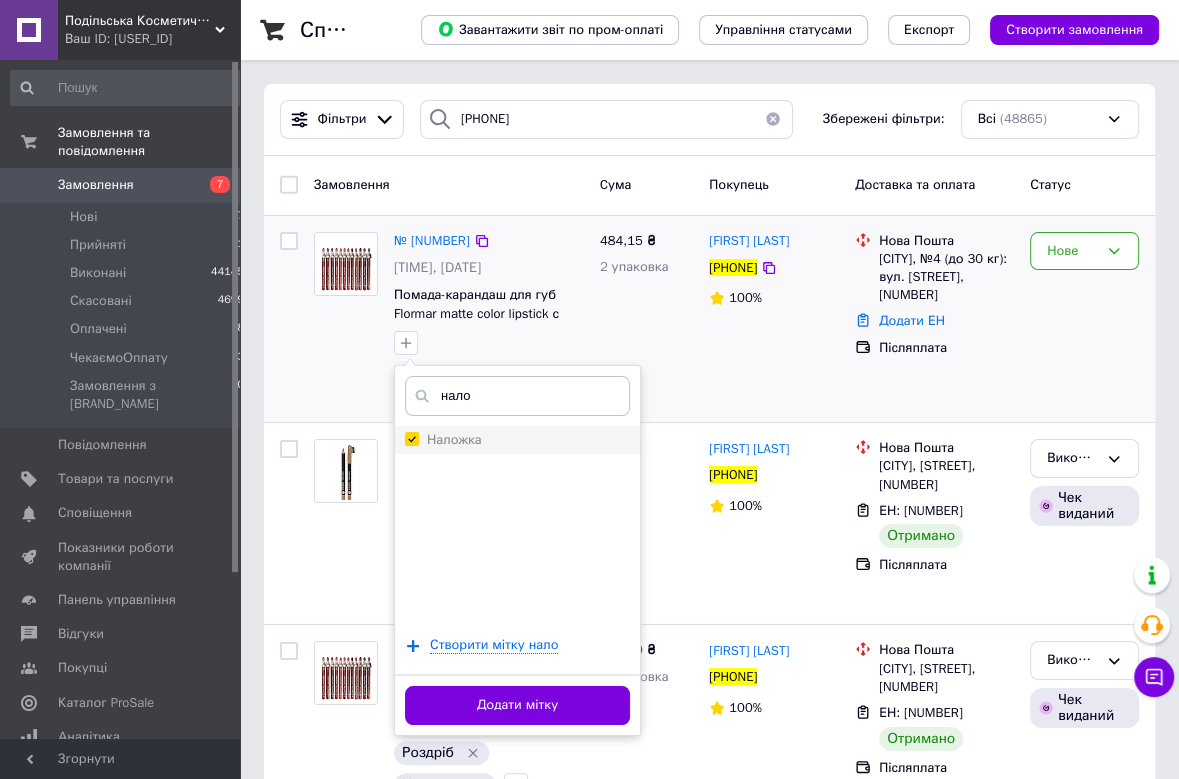 checkbox on "true" 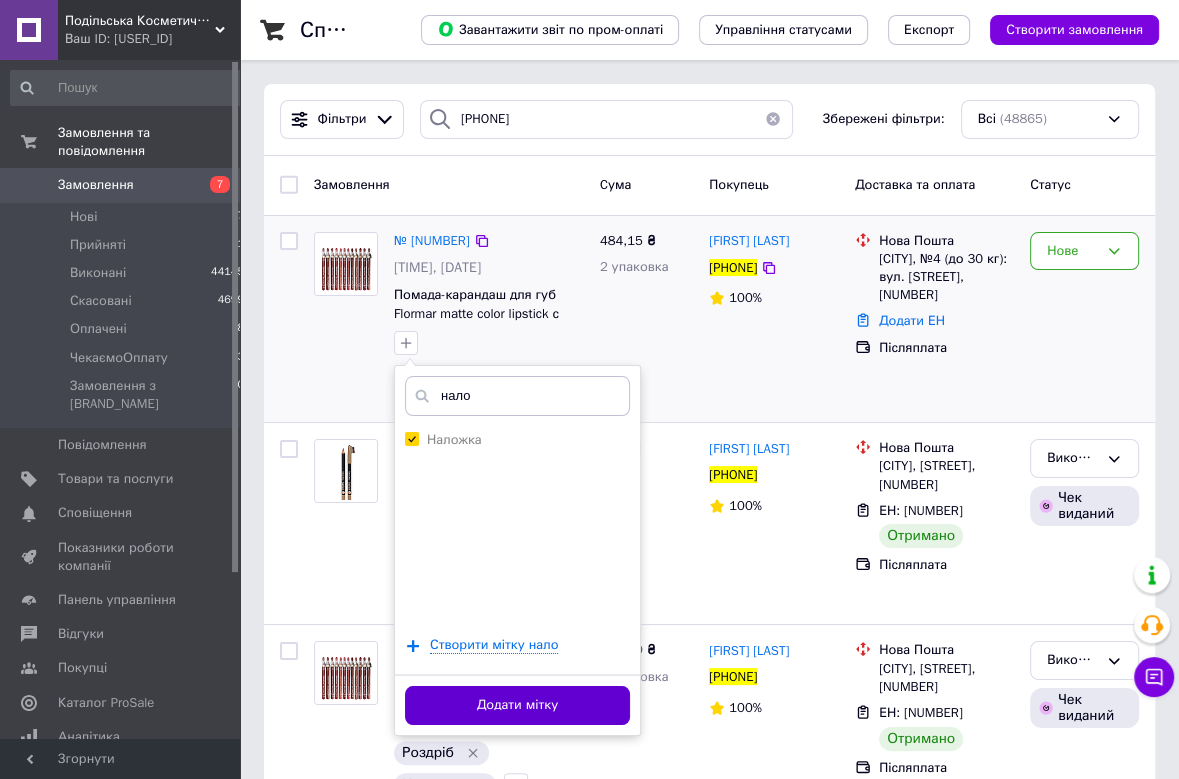 click on "Додати мітку" at bounding box center [517, 705] 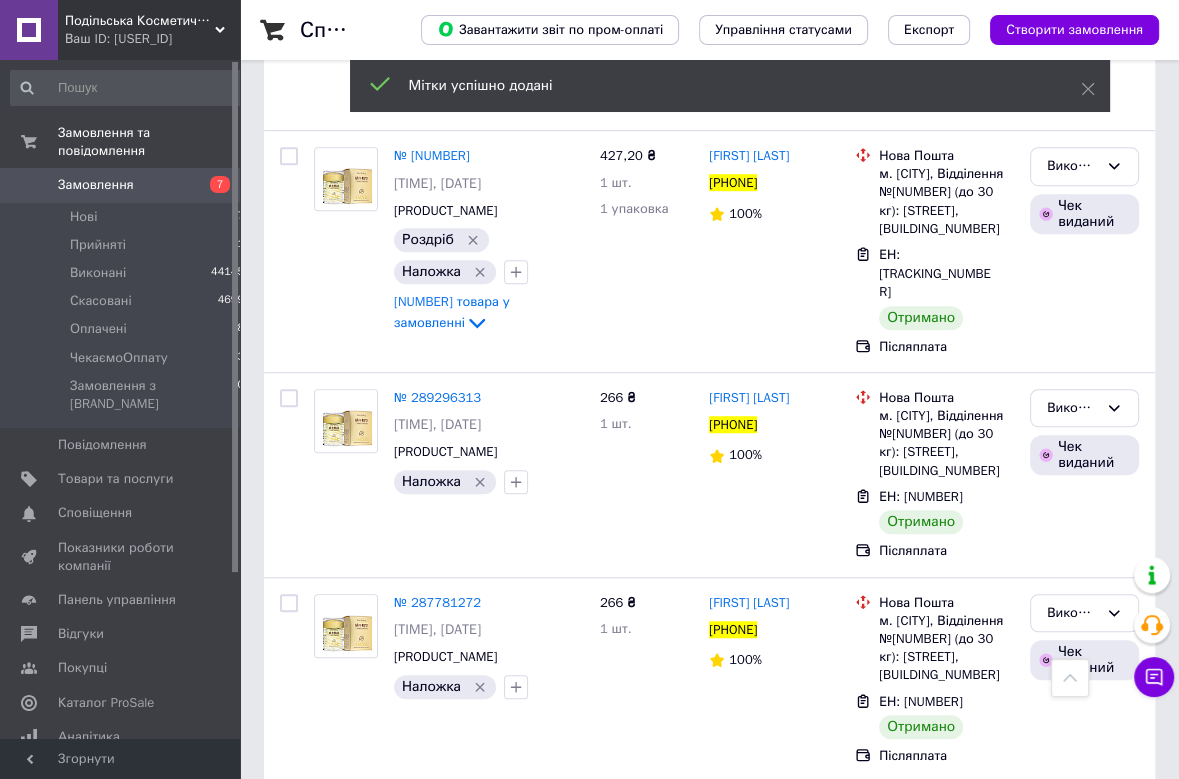 scroll, scrollTop: 1170, scrollLeft: 0, axis: vertical 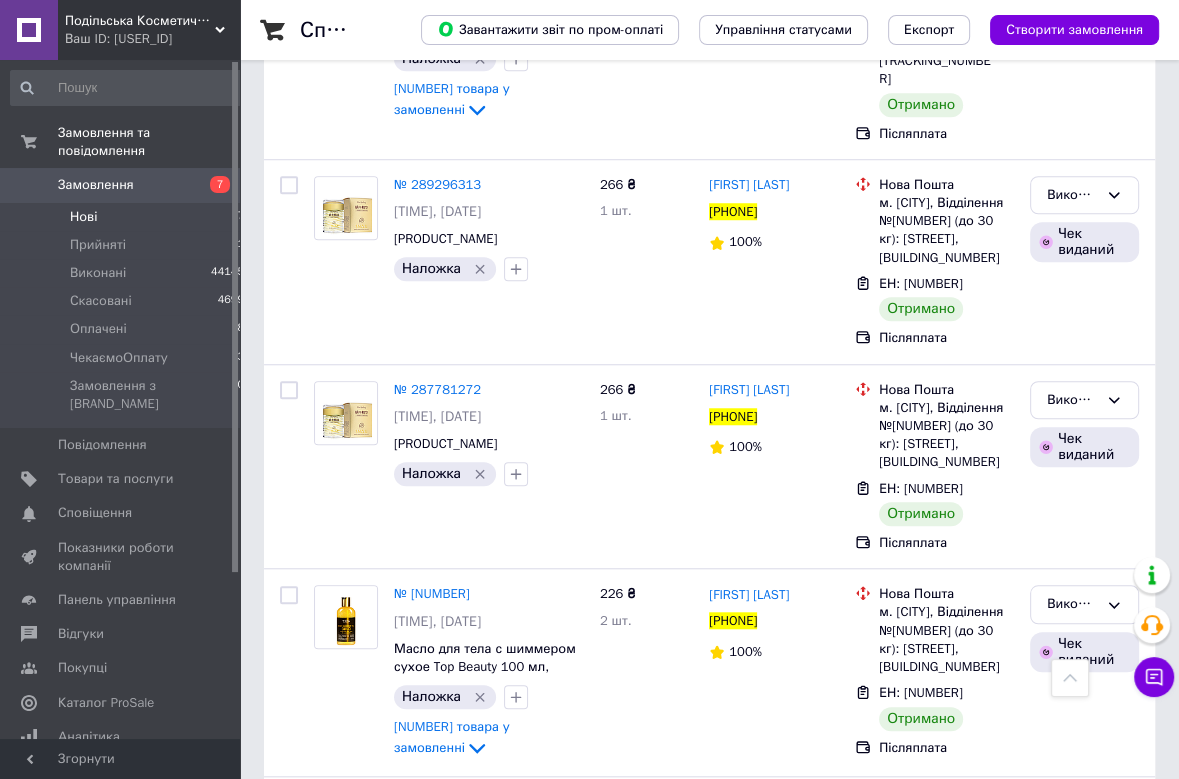 click on "Нові" at bounding box center (83, 217) 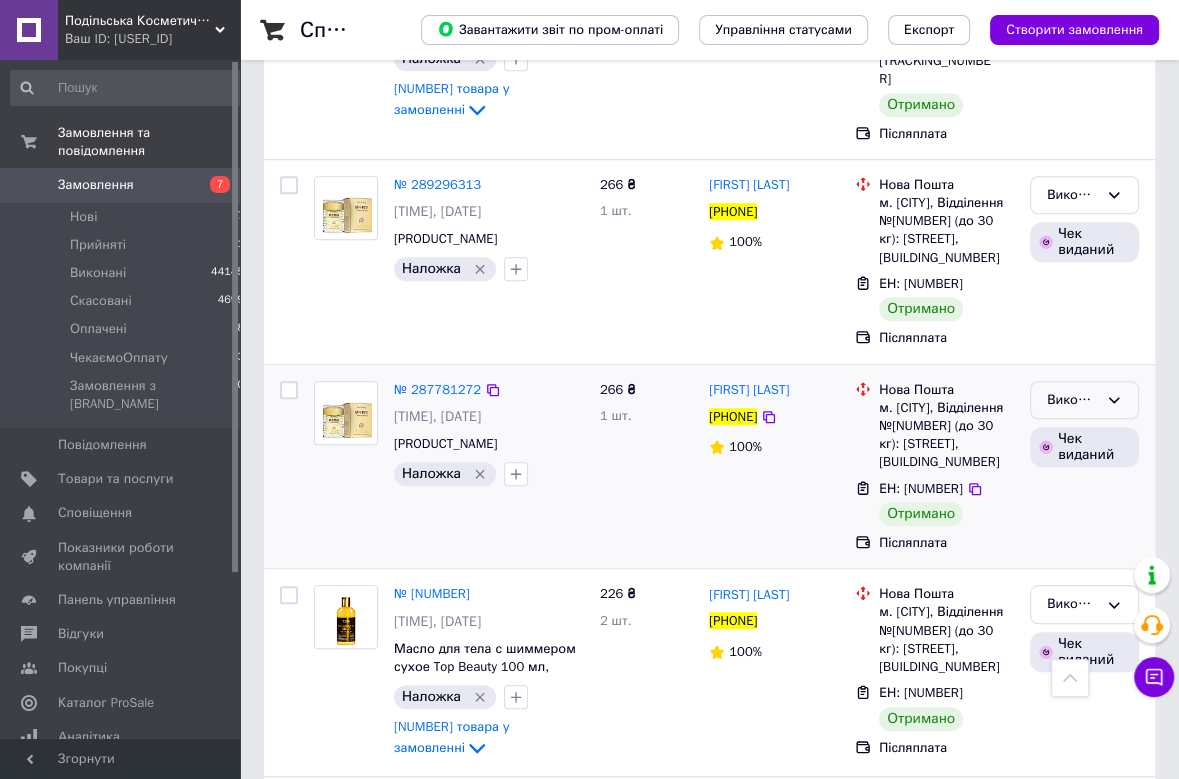 type 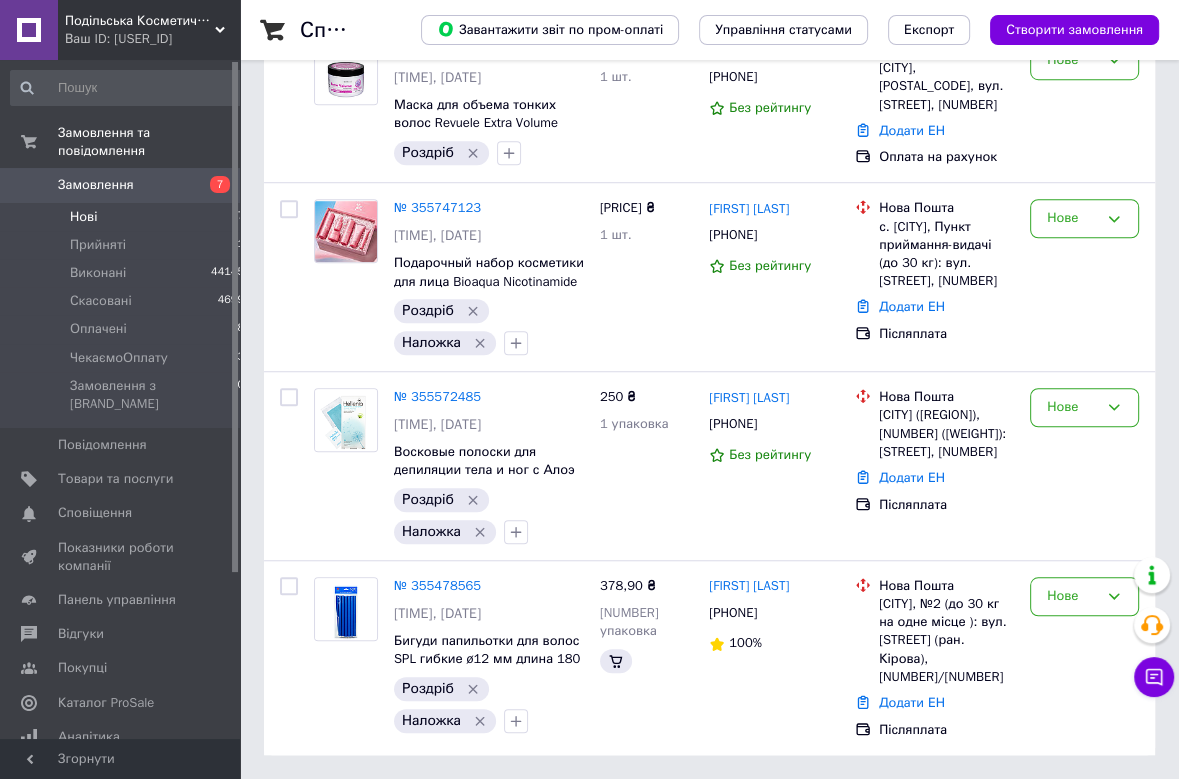 scroll, scrollTop: 0, scrollLeft: 0, axis: both 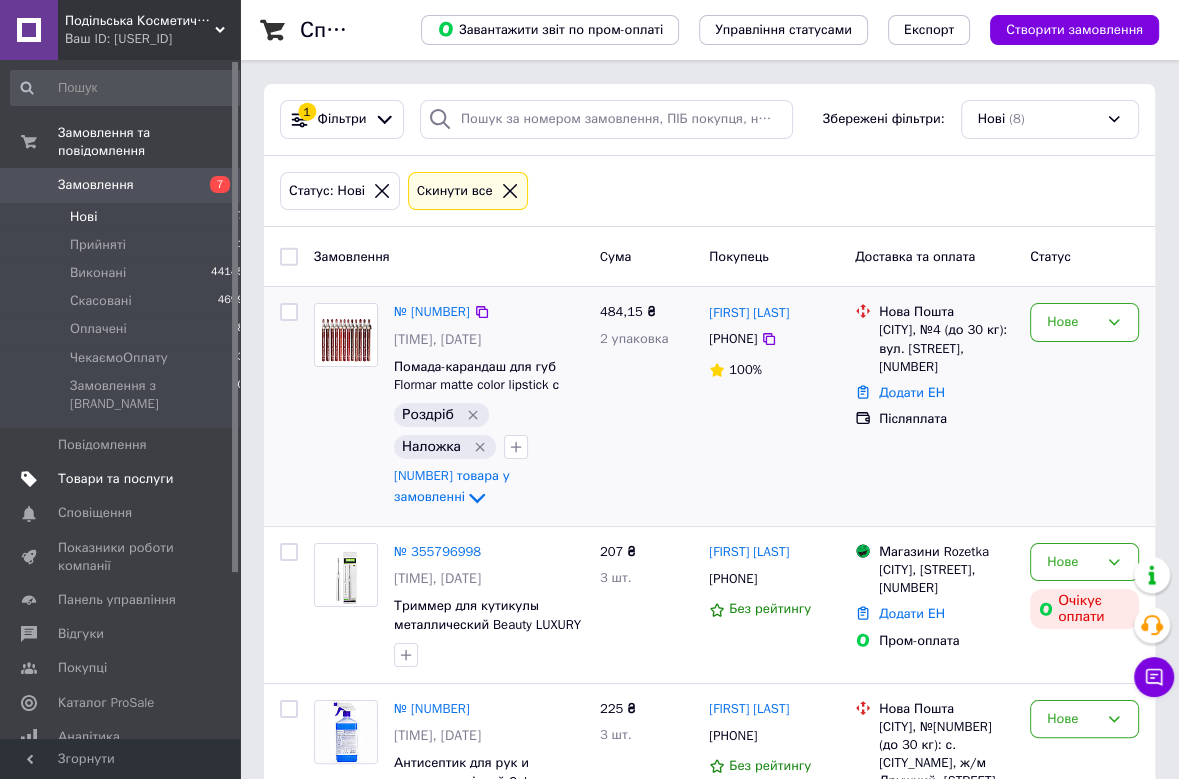 click on "Товари та послуги" at bounding box center [115, 479] 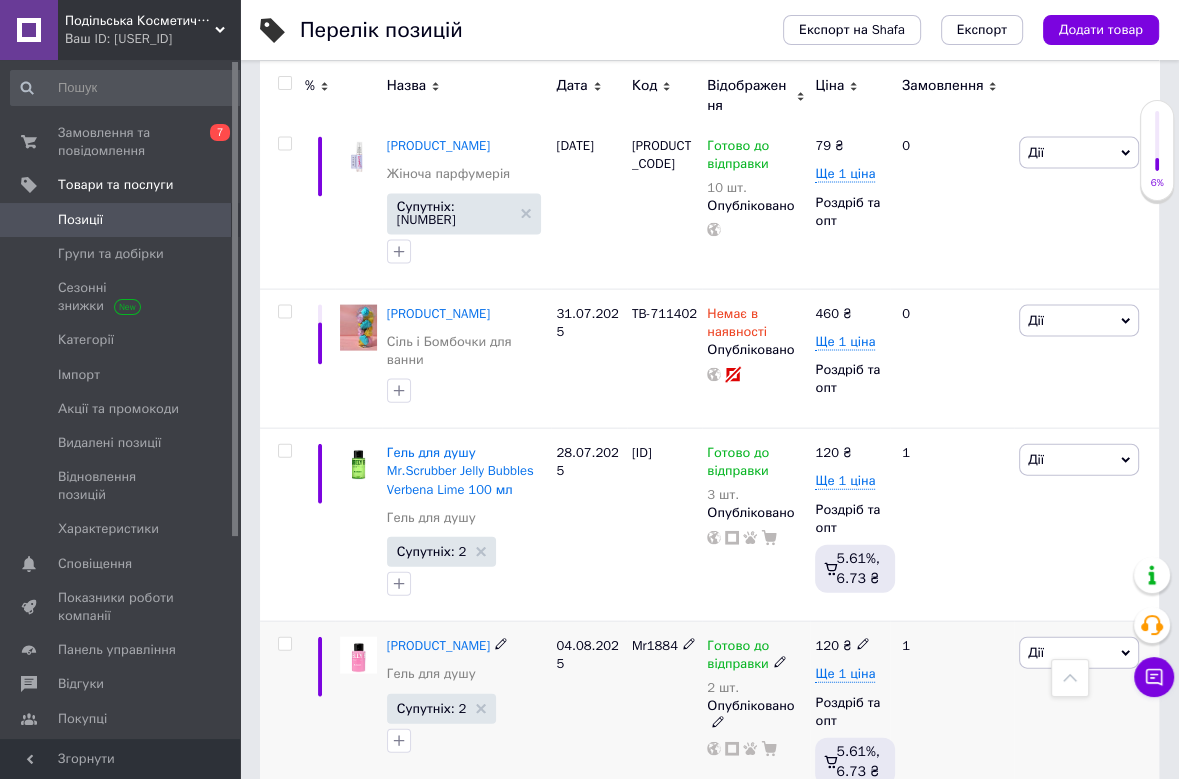 scroll, scrollTop: 3724, scrollLeft: 0, axis: vertical 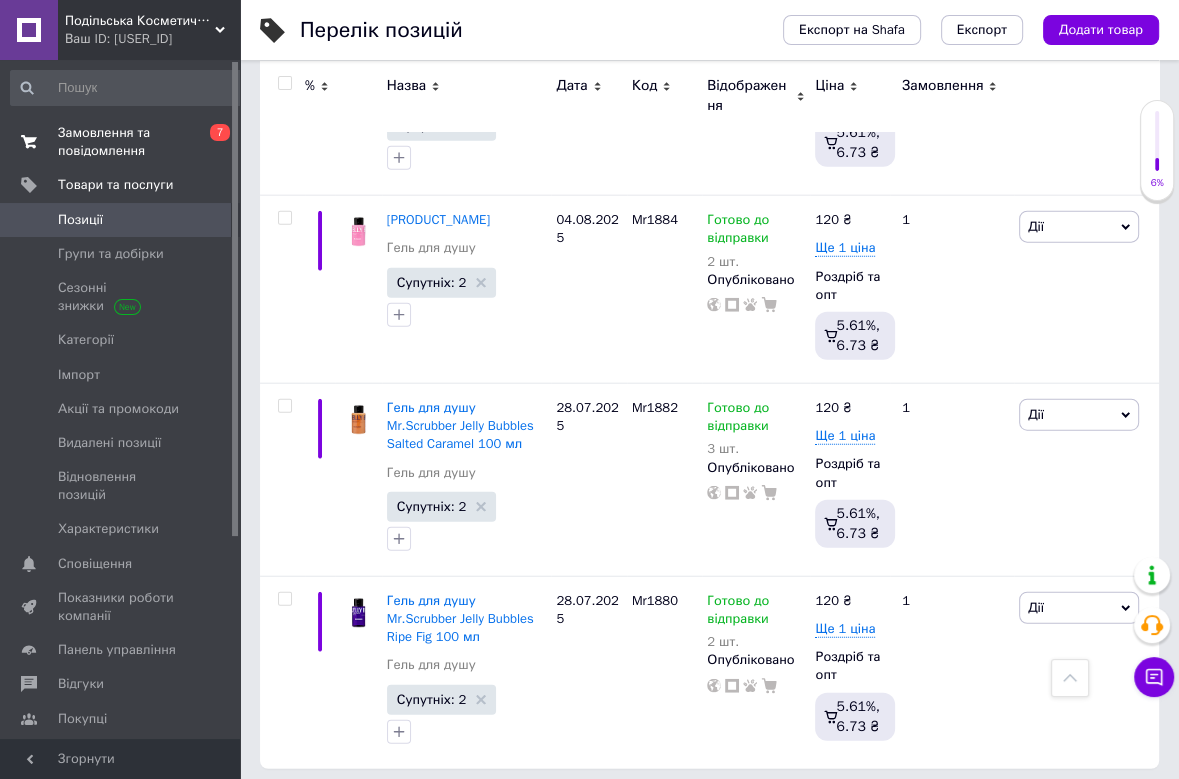 click on "Замовлення та повідомлення" at bounding box center [121, 142] 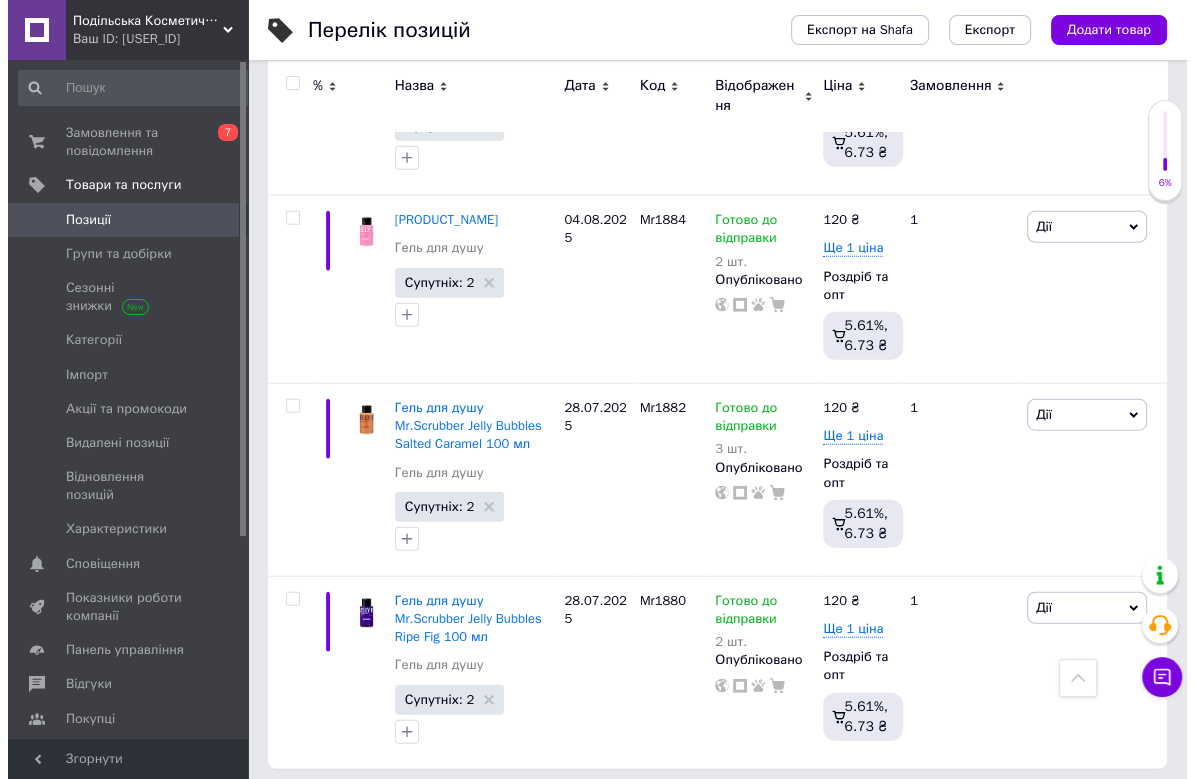 scroll, scrollTop: 0, scrollLeft: 0, axis: both 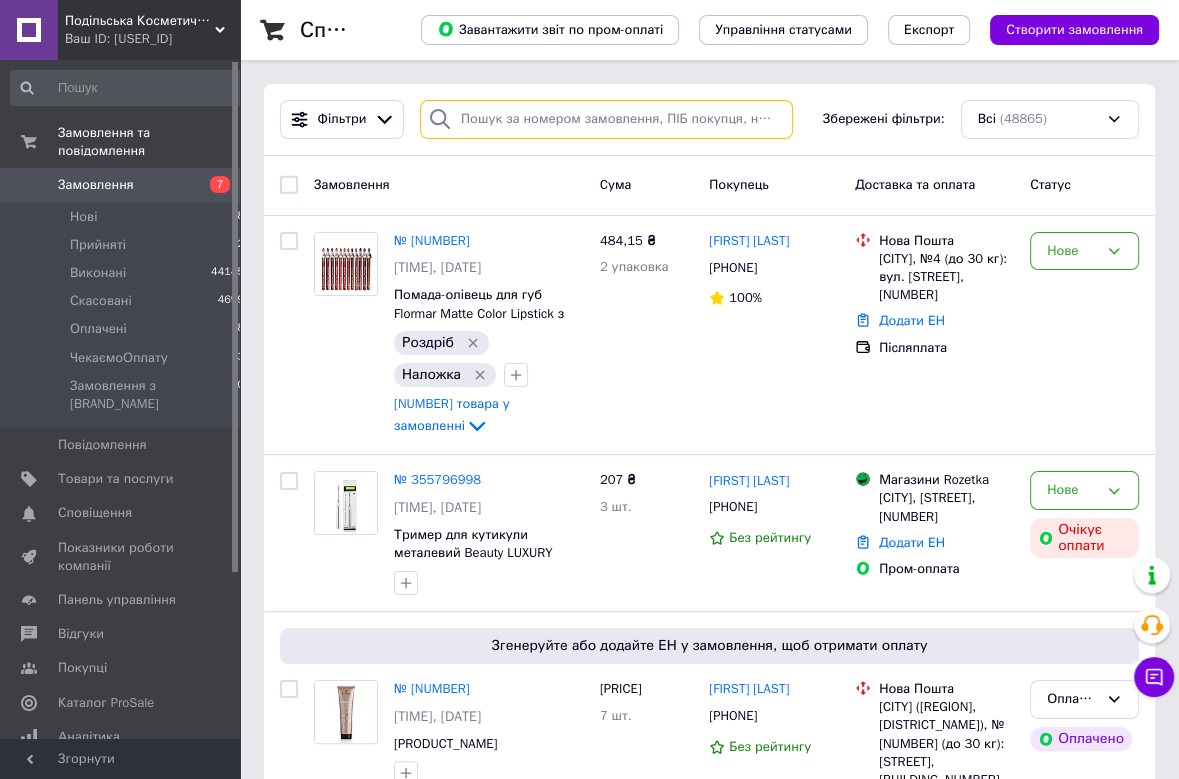 click at bounding box center (606, 119) 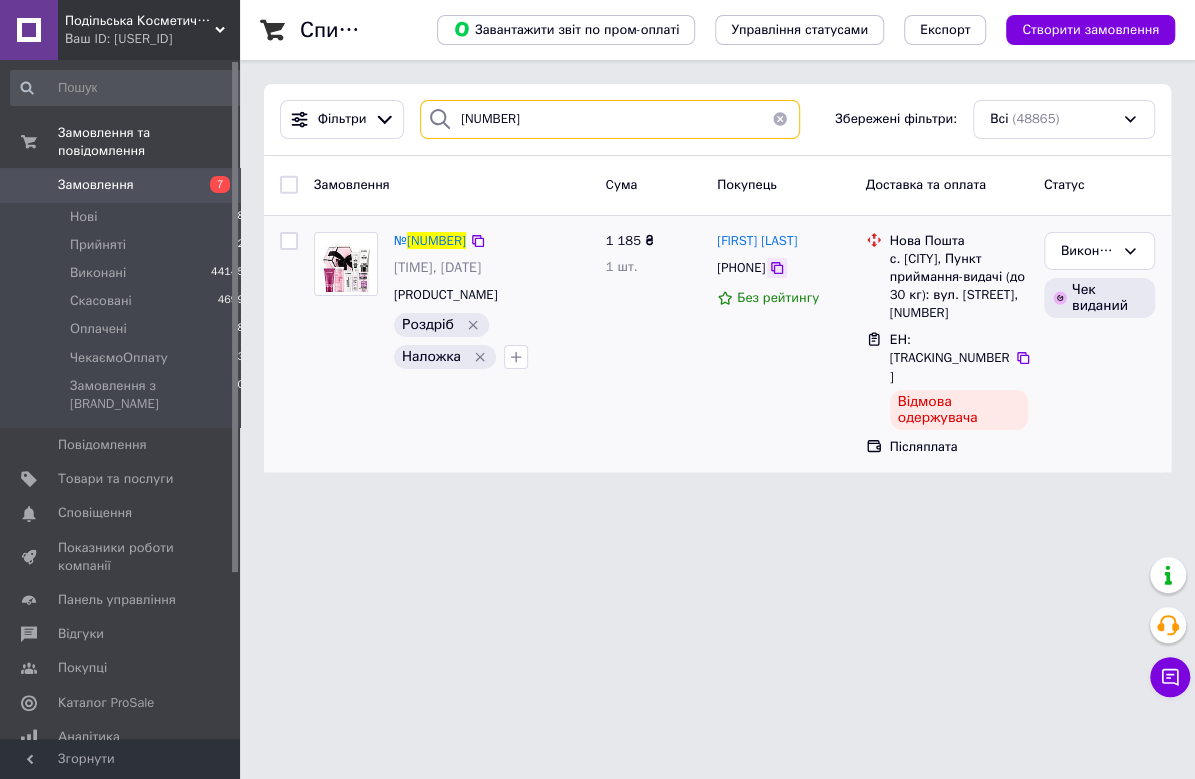 type on "[NUMBER]" 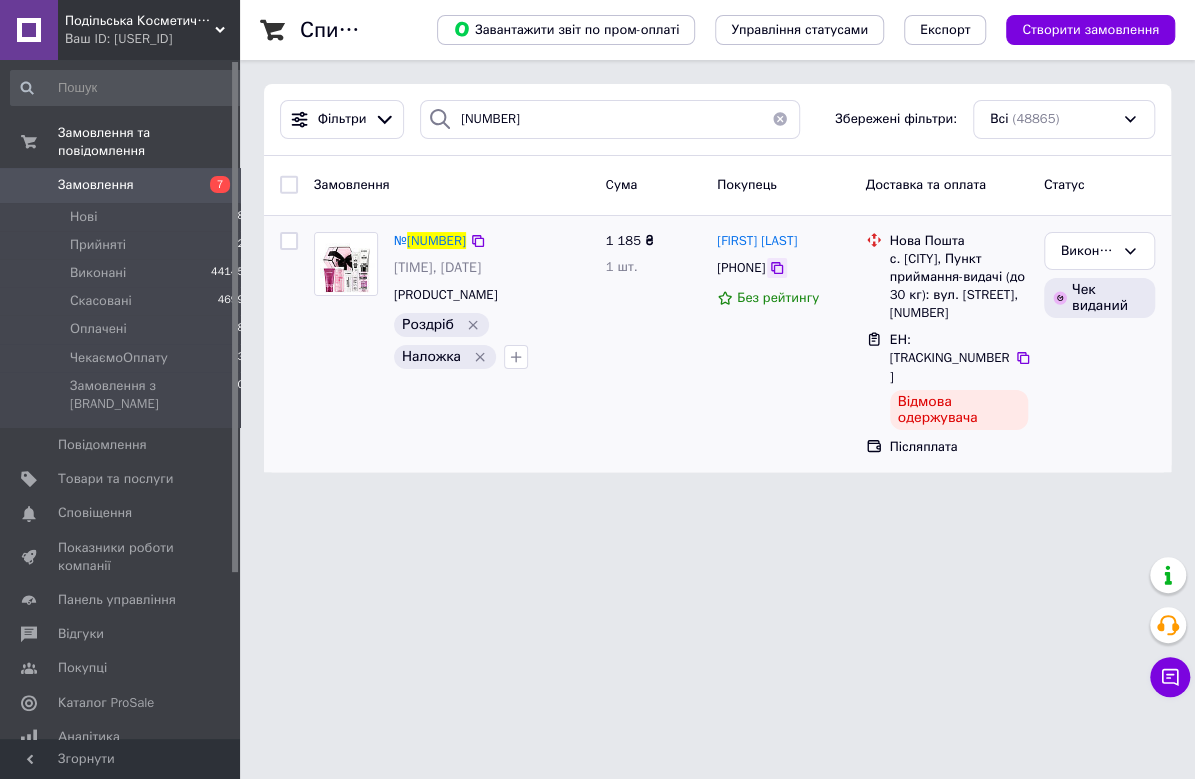 click 